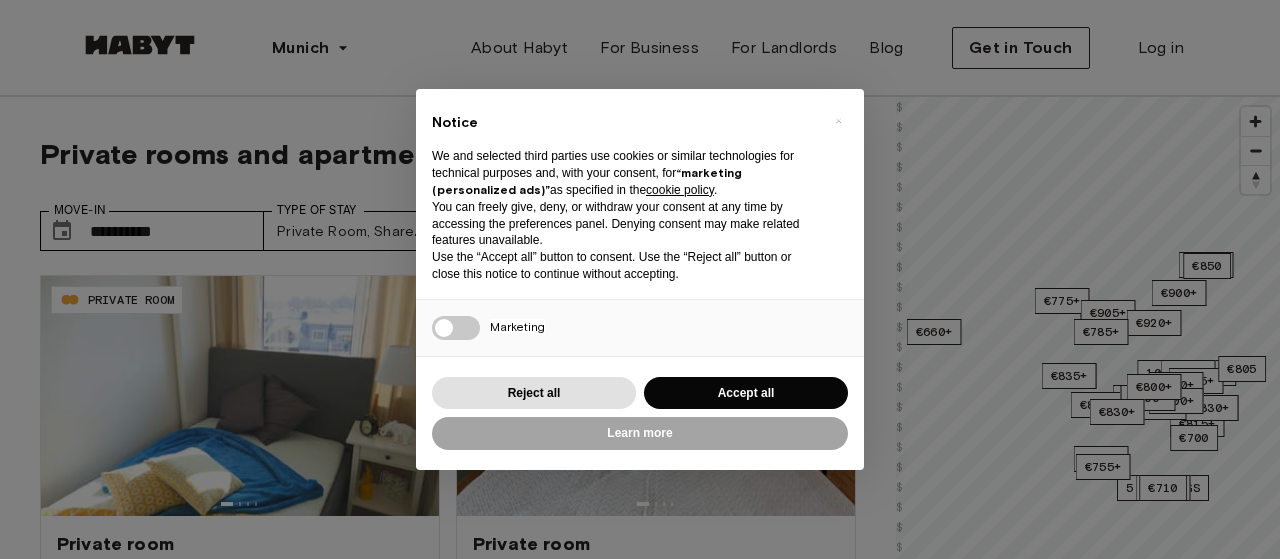 scroll, scrollTop: 266, scrollLeft: 0, axis: vertical 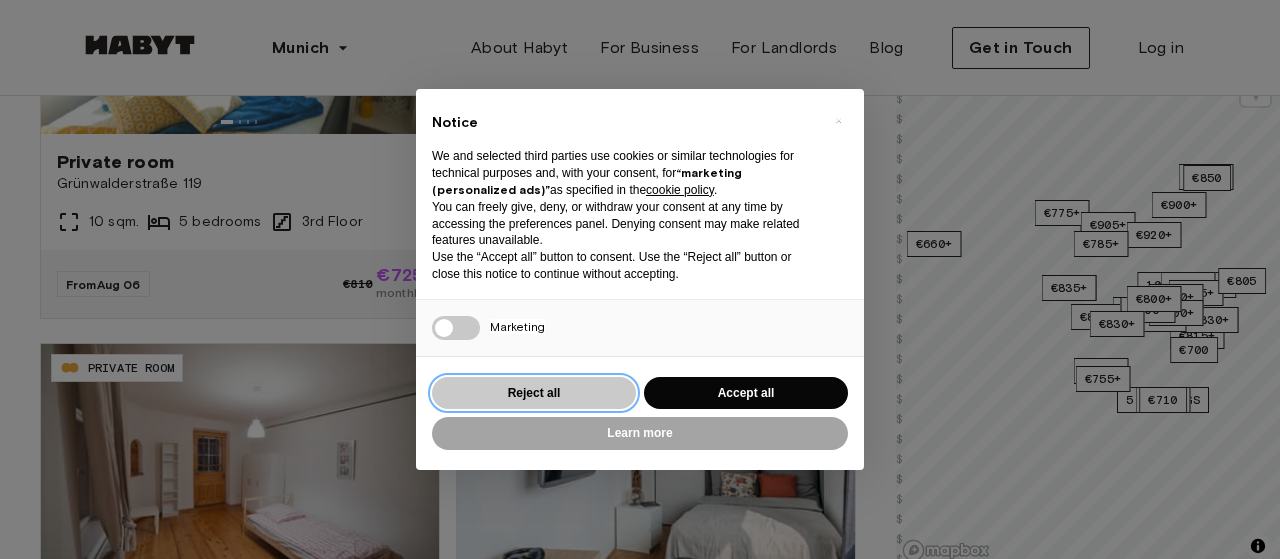 click on "Reject all" at bounding box center (534, 393) 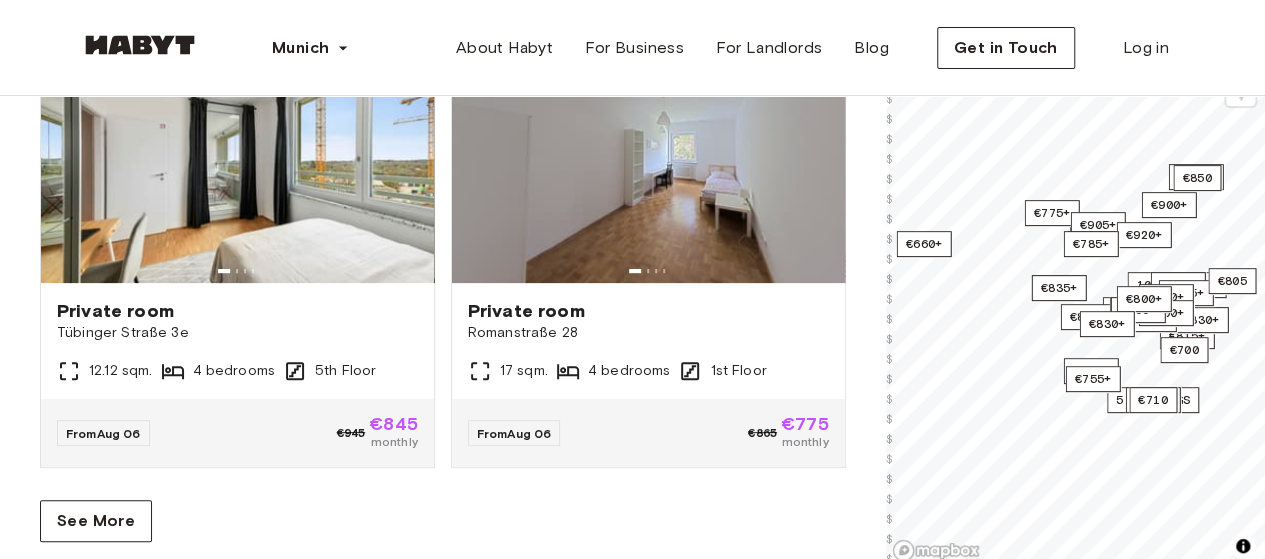 scroll, scrollTop: 4038, scrollLeft: 0, axis: vertical 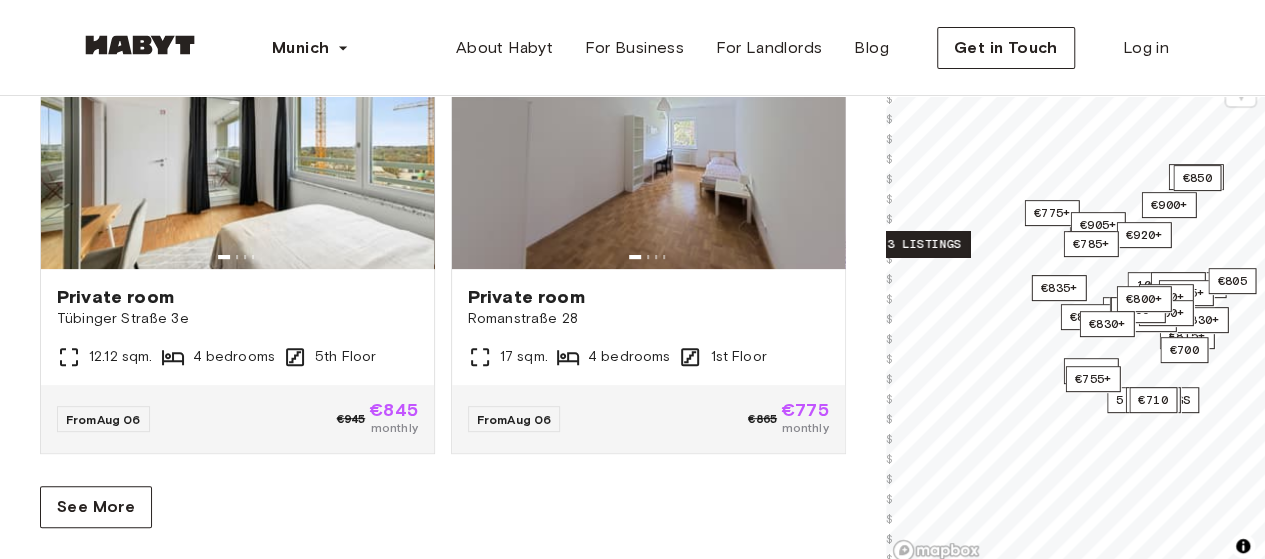 click on "3 listings" at bounding box center [924, 244] 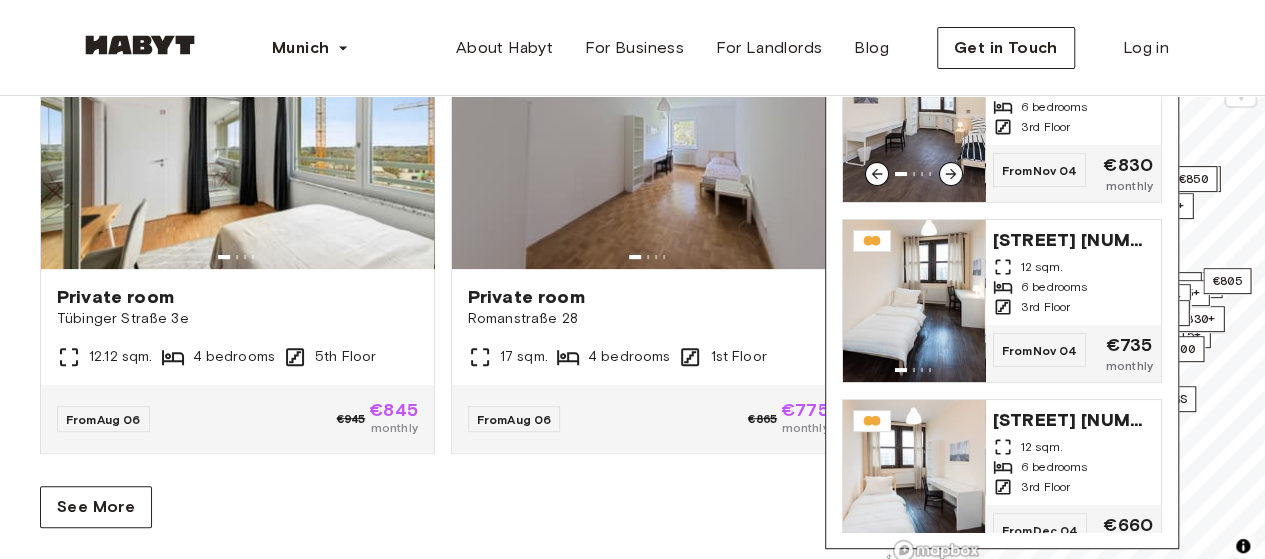 scroll, scrollTop: 80, scrollLeft: 0, axis: vertical 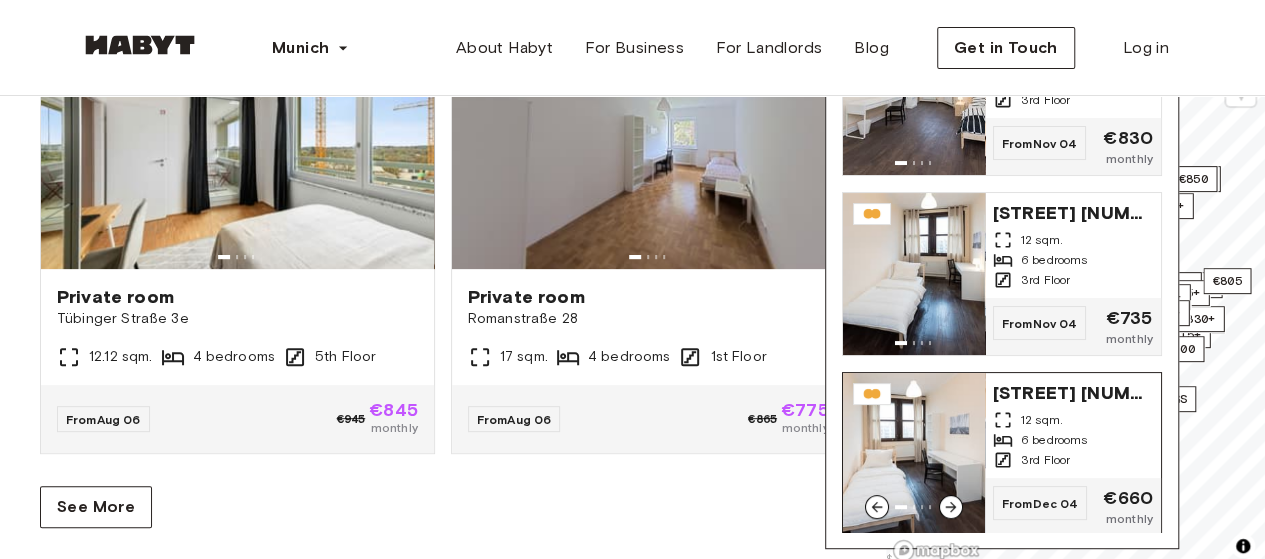 click at bounding box center (914, 454) 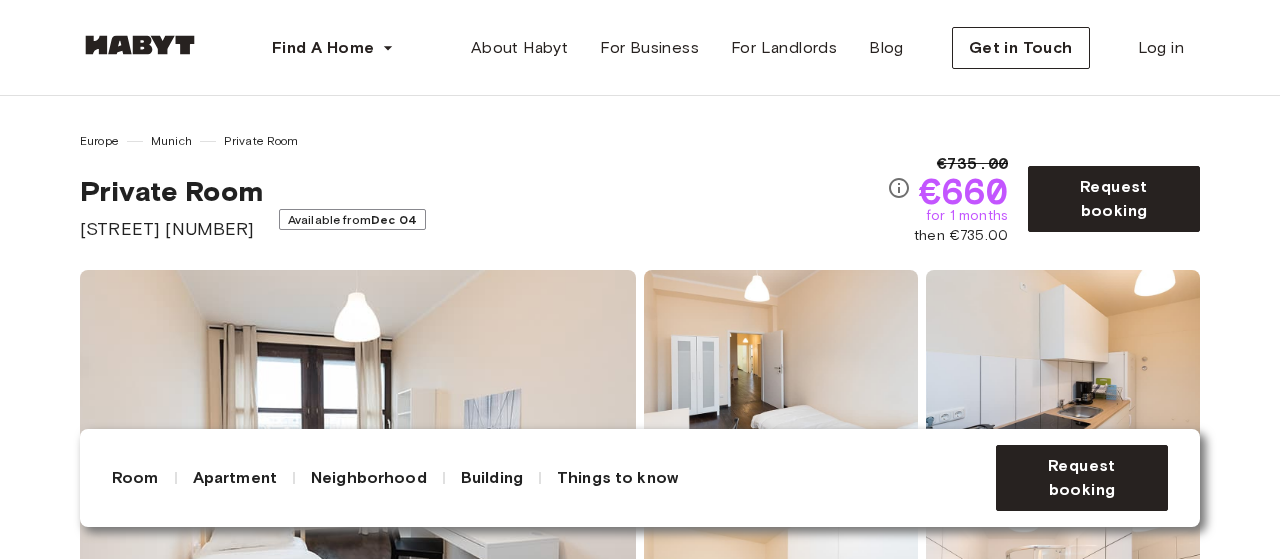 scroll, scrollTop: 0, scrollLeft: 0, axis: both 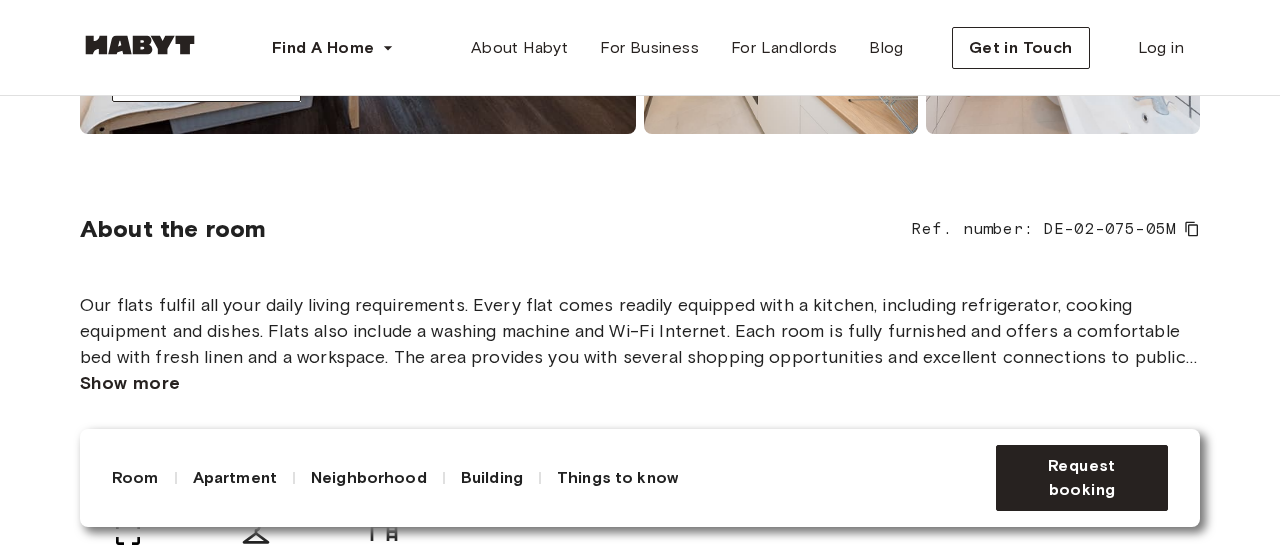 click on "Show more" at bounding box center (130, 383) 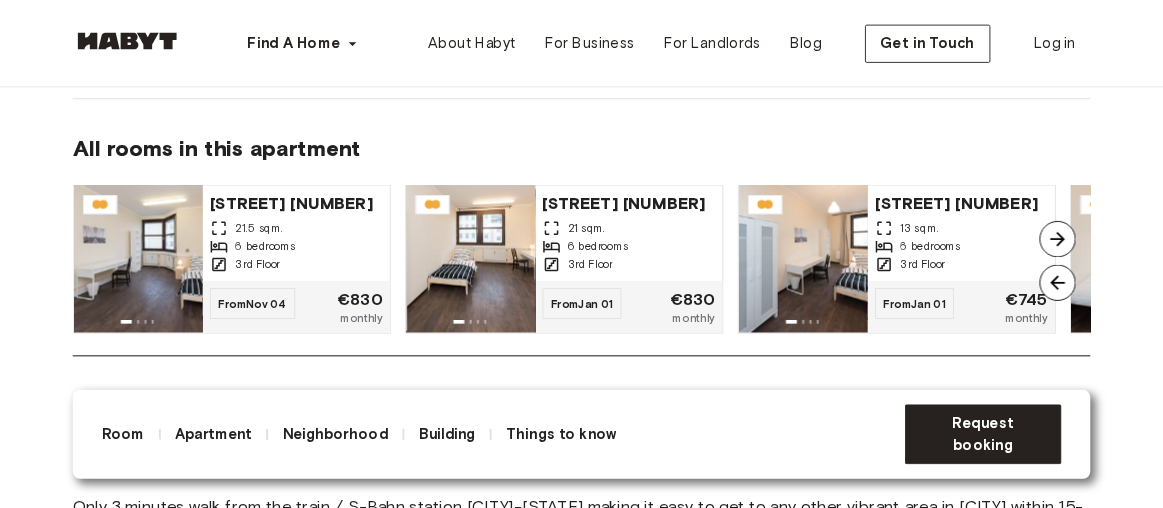 scroll, scrollTop: 1566, scrollLeft: 0, axis: vertical 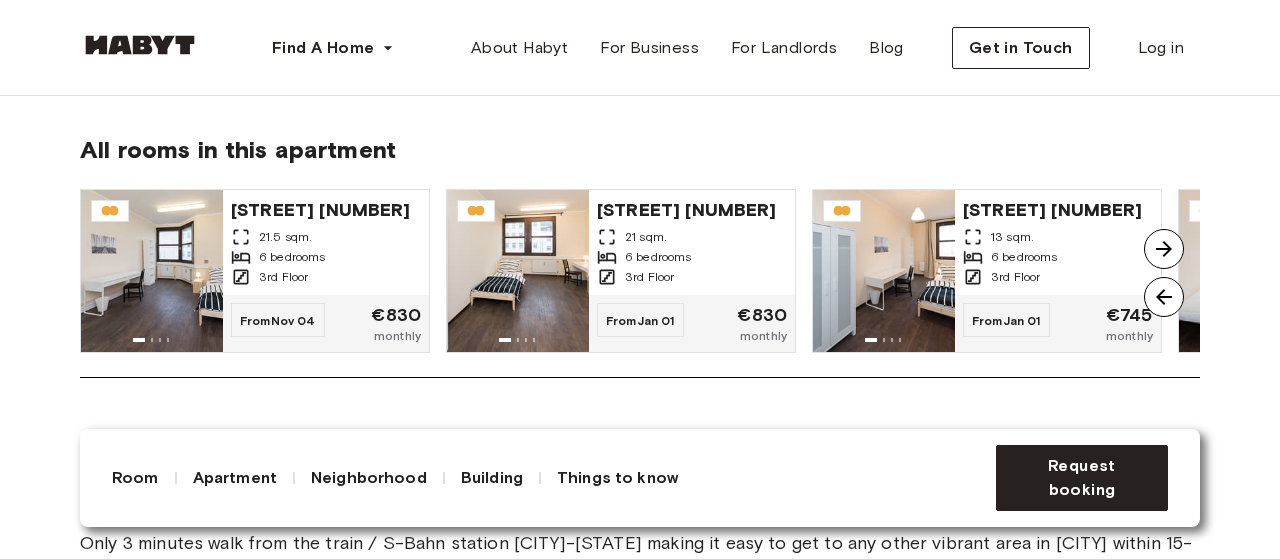 click at bounding box center (1164, 249) 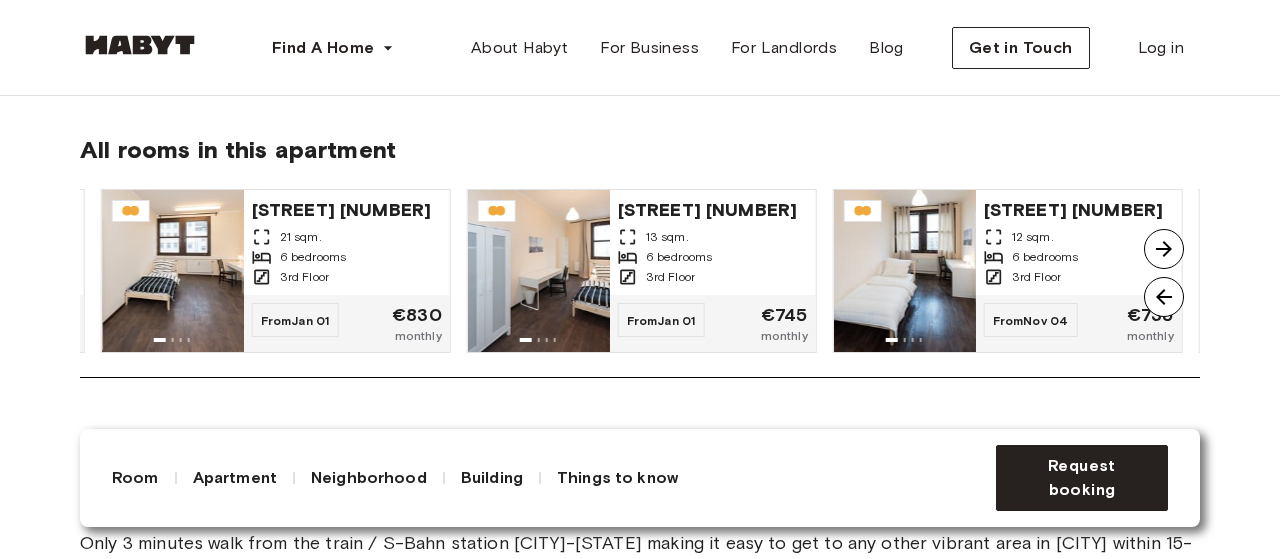 click at bounding box center [1164, 249] 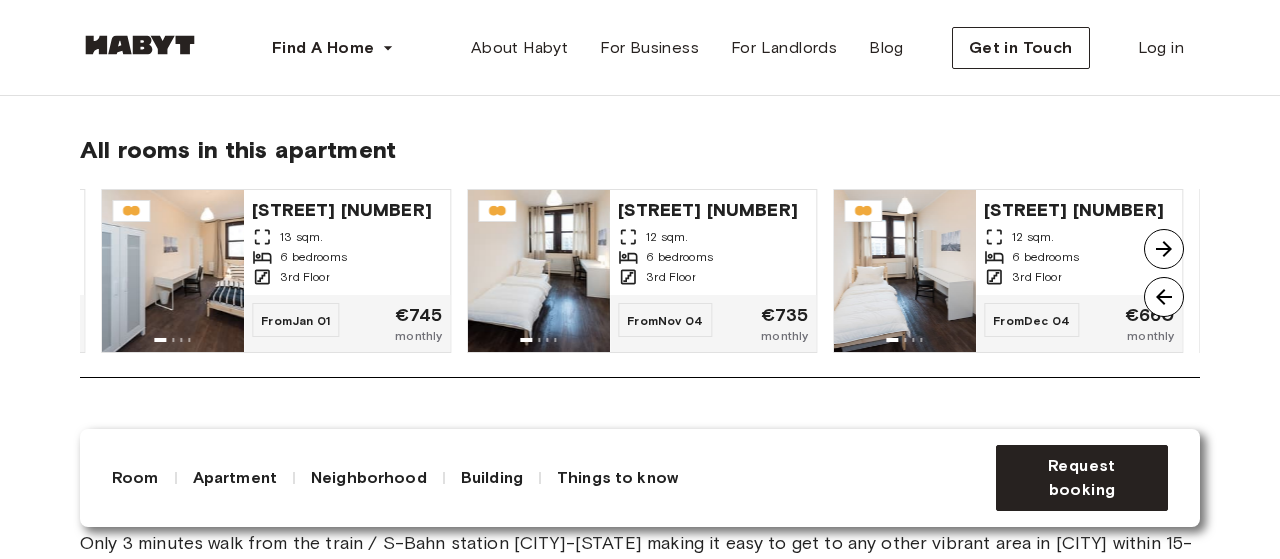 click at bounding box center (1164, 297) 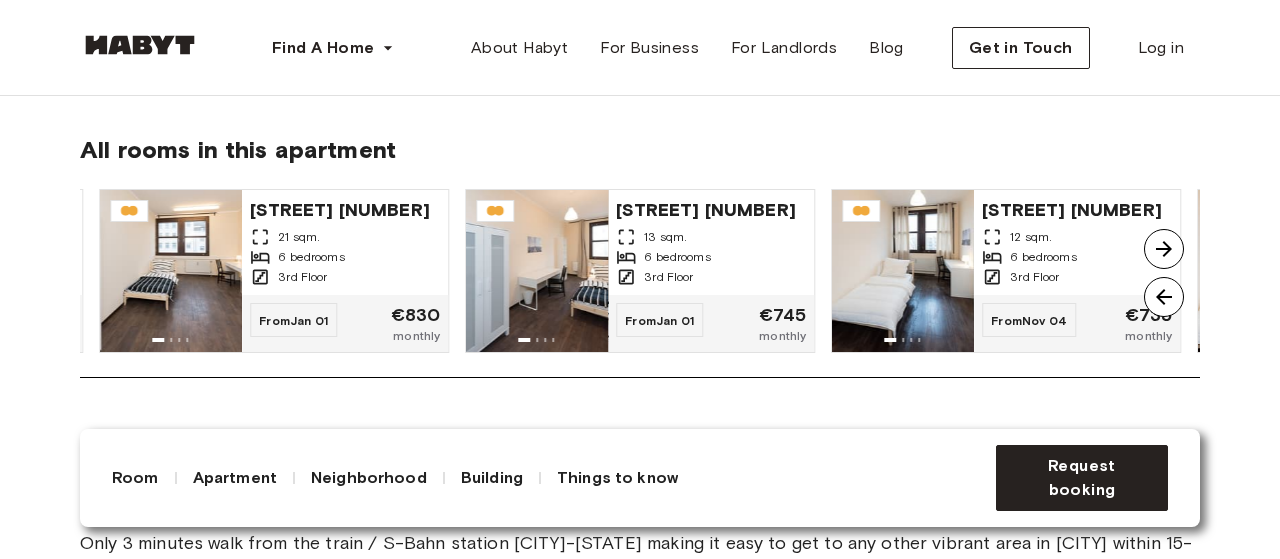click at bounding box center (1164, 297) 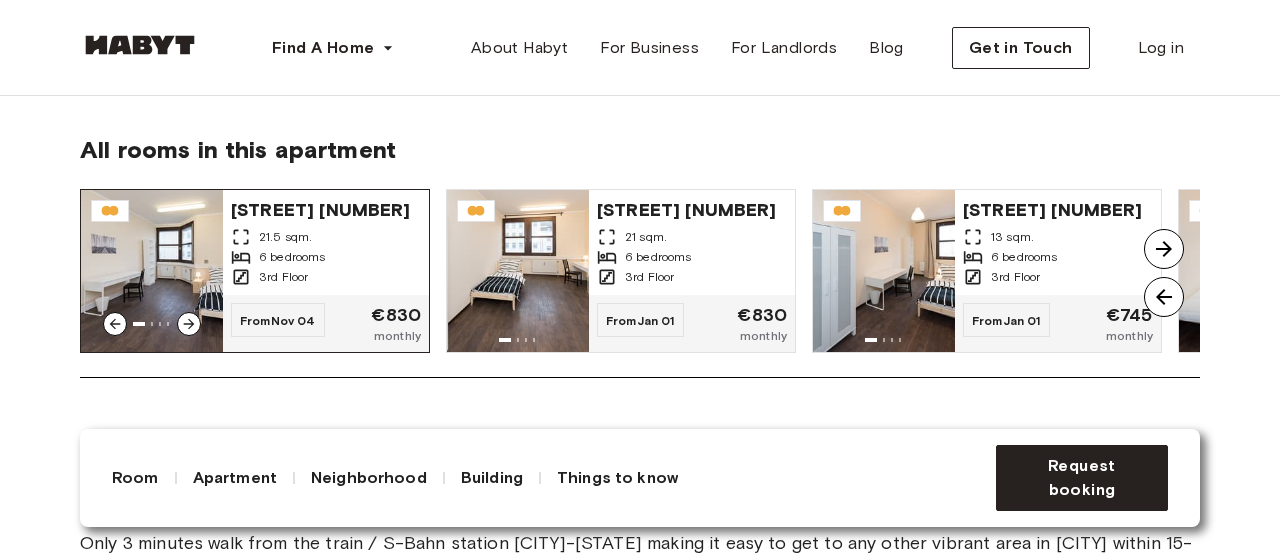 click on "3rd Floor" at bounding box center [326, 277] 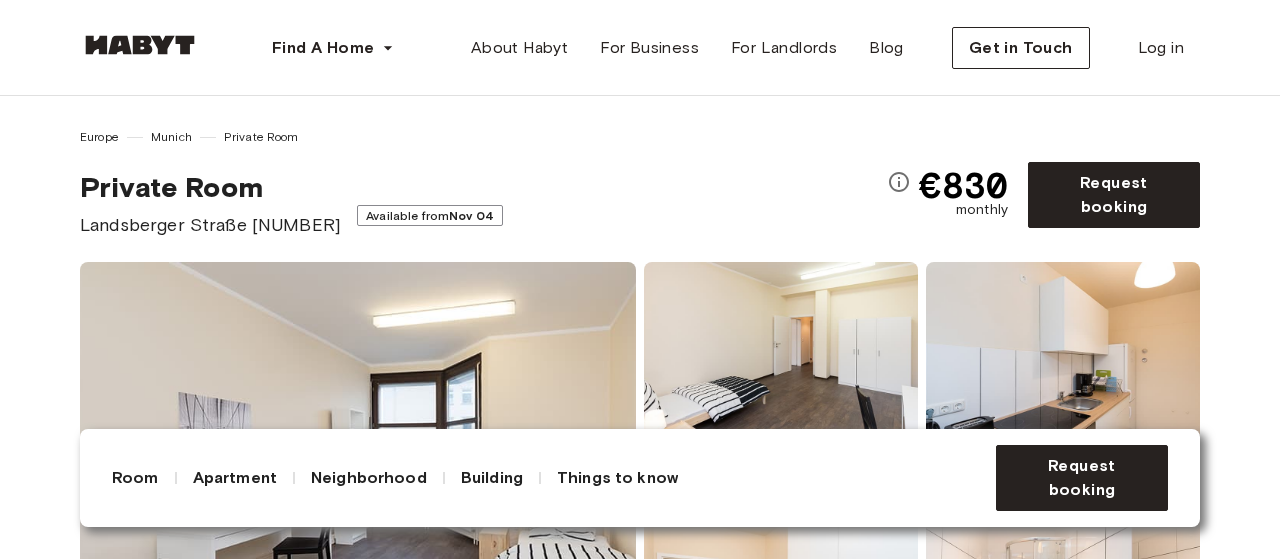 scroll, scrollTop: 266, scrollLeft: 0, axis: vertical 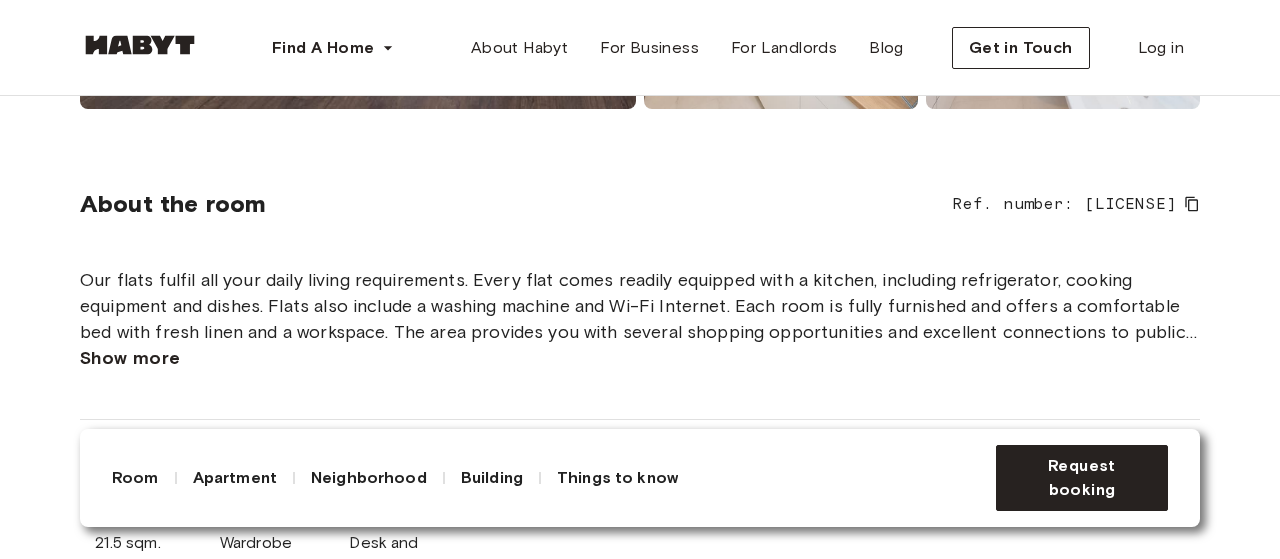 click on "Show more" at bounding box center (130, 358) 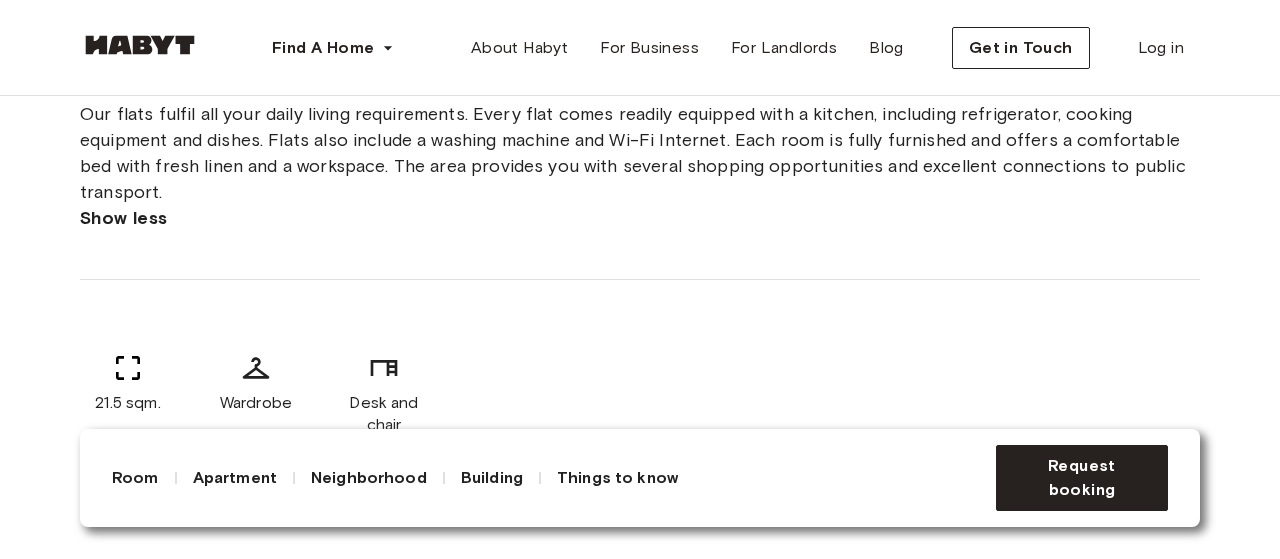 scroll, scrollTop: 816, scrollLeft: 0, axis: vertical 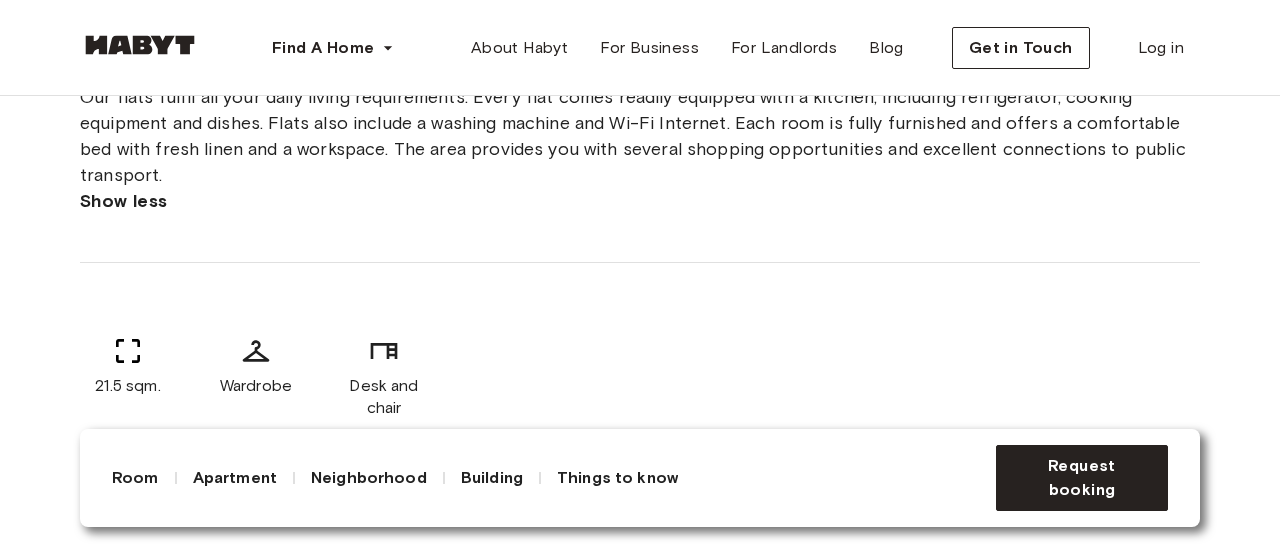 click on "Things to know" at bounding box center (617, 478) 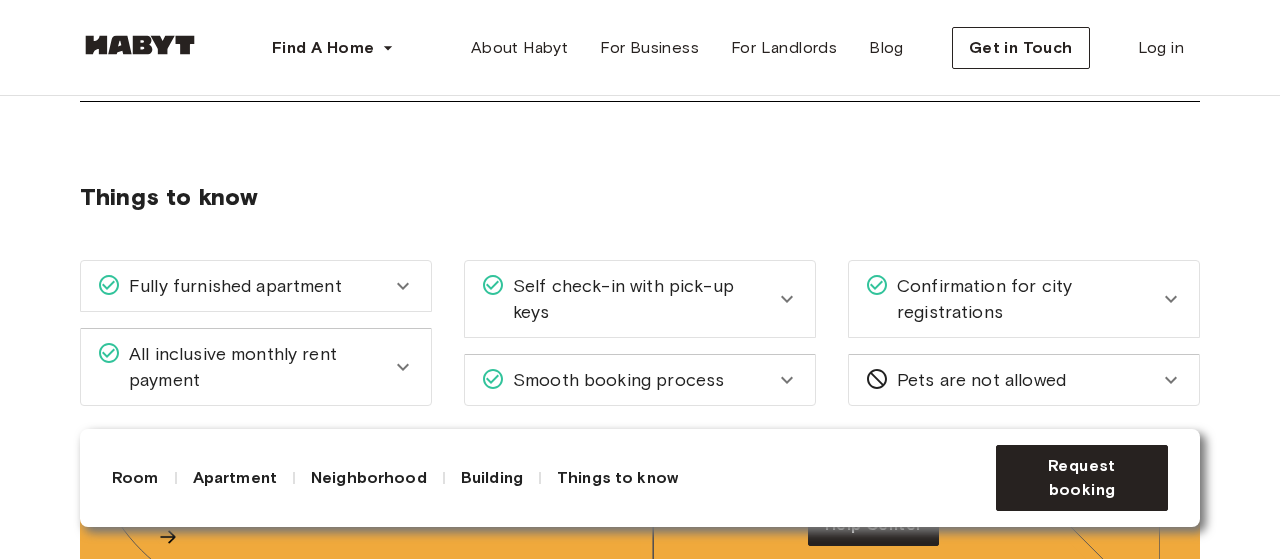 click on "Building" at bounding box center (492, 478) 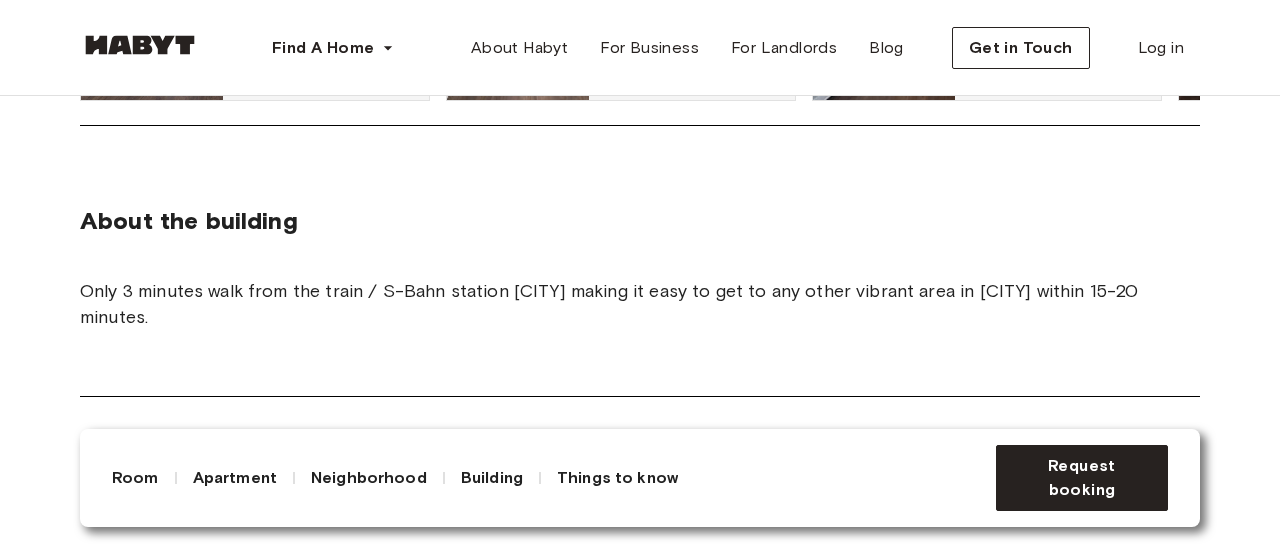 click on "Neighborhood" at bounding box center [369, 478] 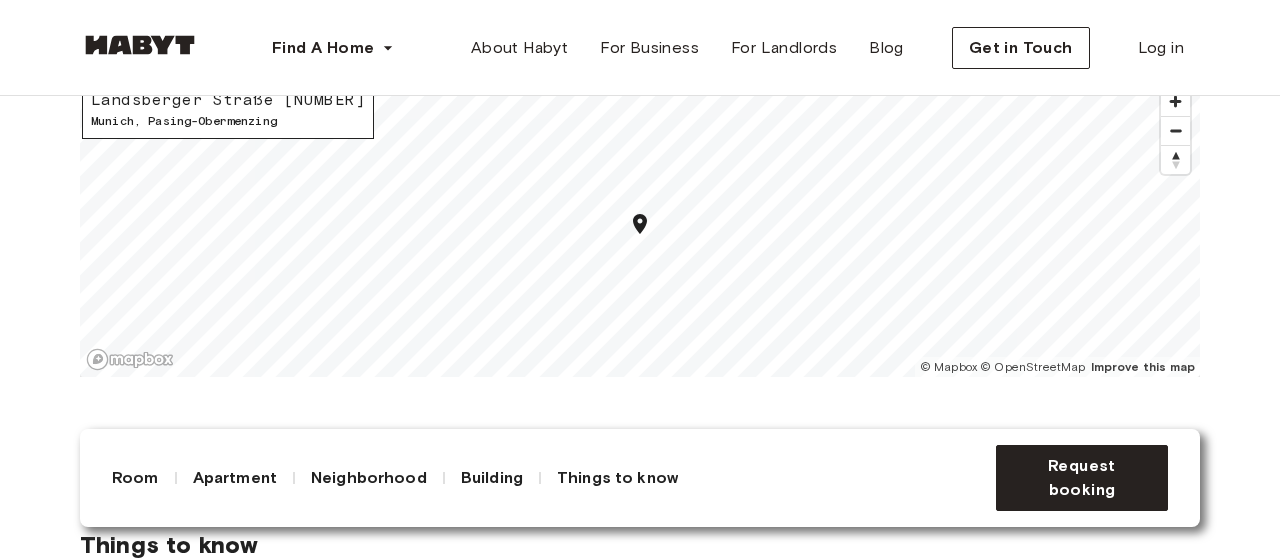scroll, scrollTop: 2422, scrollLeft: 0, axis: vertical 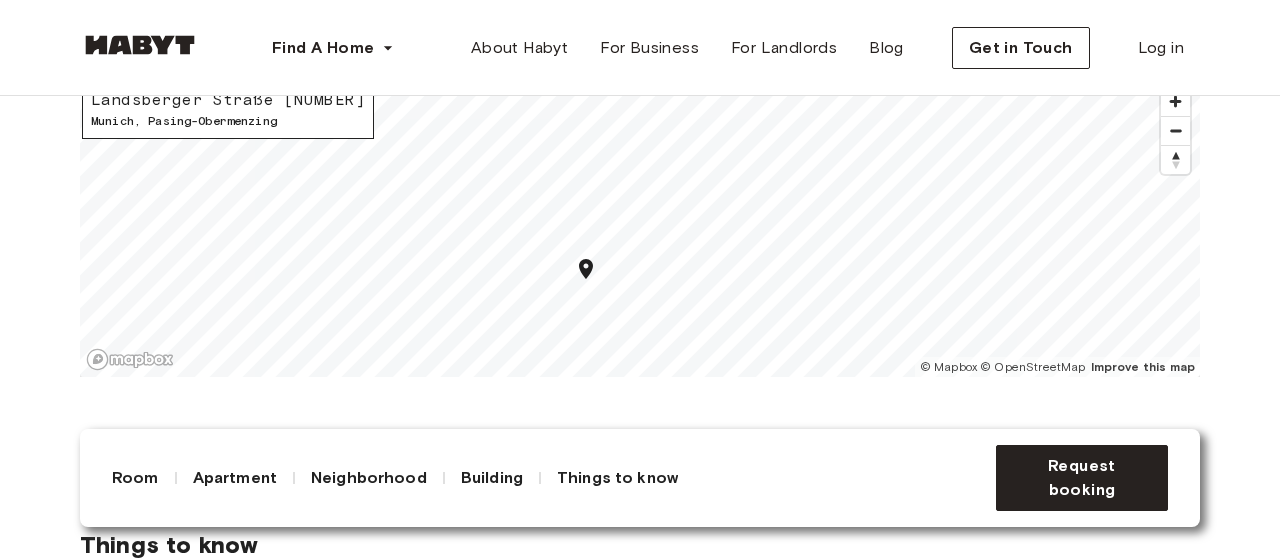 click on "About the neighborhood Open in Google Maps Pasing-Obermenzing is mainly known for its train station München-Pasing. In the past Pasing was an independent city and still today it has a pretty city center. By the way, Pasing also has a Marienplatz and a Viktualienmarkt with a high quality food range and a shopping area close by. Through the Stadtpark in Pasing flows the river Würm. It is a nice place to go for a walk. Close to the train station there is the shopping centre Pasing Arcaden. Show more Landsberger Straße 478 Munich ,   Pasing-Obermenzing © Mapbox   © OpenStreetMap   Improve this map $" at bounding box center [640, 157] 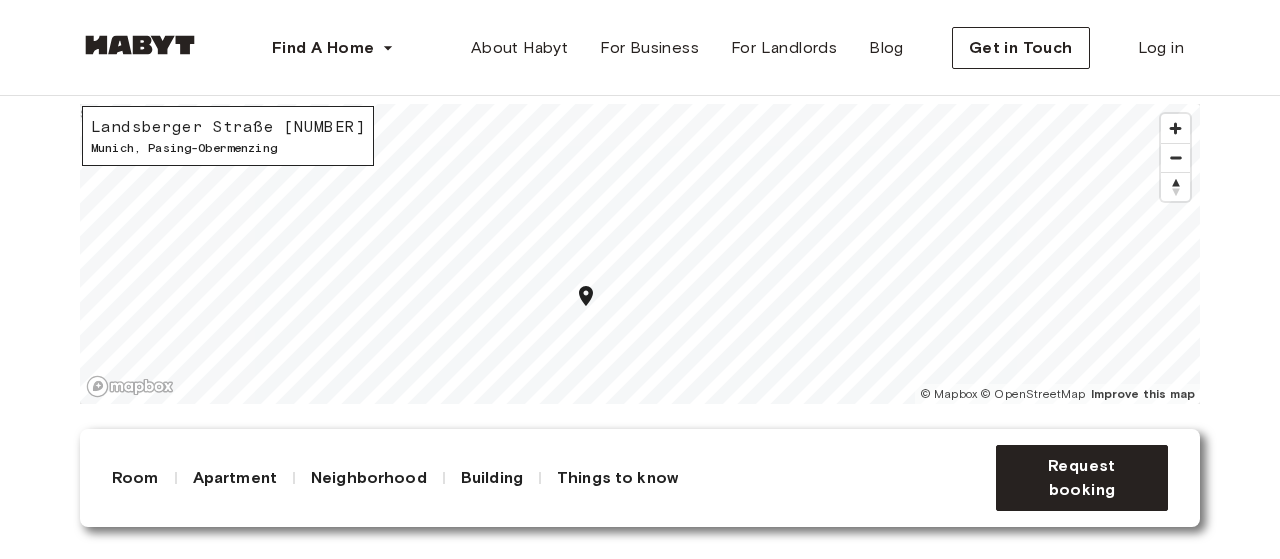 scroll, scrollTop: 2406, scrollLeft: 0, axis: vertical 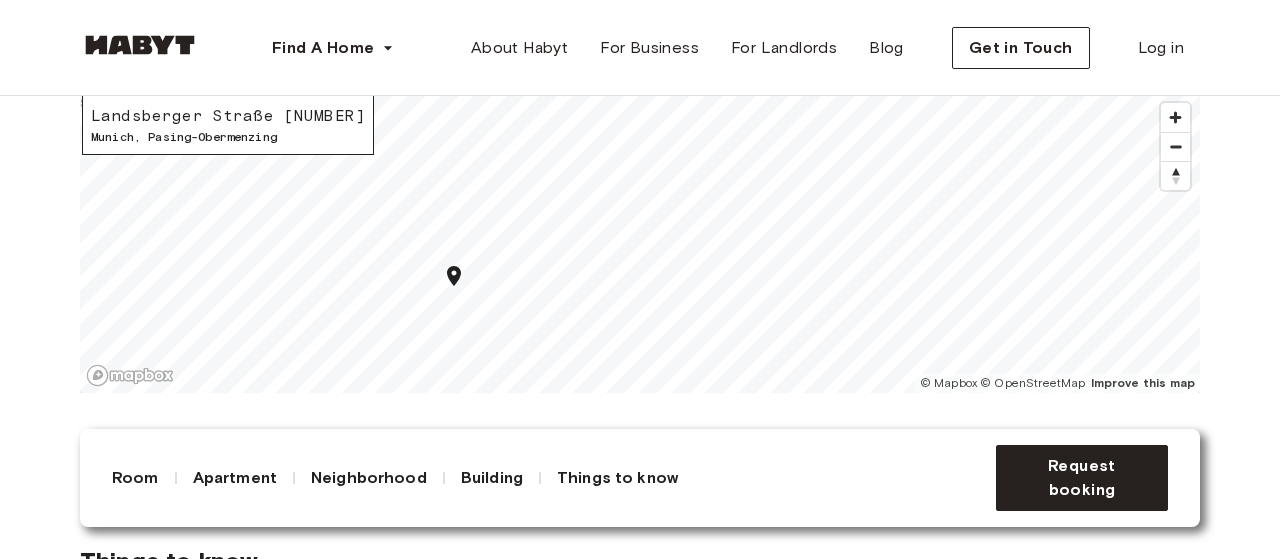 click on "About the neighborhood Open in Google Maps Pasing-Obermenzing is mainly known for its train station München-Pasing. In the past Pasing was an independent city and still today it has a pretty city center. By the way, Pasing also has a Marienplatz and a Viktualienmarkt with a high quality food range and a shopping area close by. Through the Stadtpark in Pasing flows the river Würm. It is a nice place to go for a walk. Close to the train station there is the shopping centre Pasing Arcaden. Show more Landsberger Straße 478 Munich ,   Pasing-Obermenzing © Mapbox   © OpenStreetMap   Improve this map $" at bounding box center [640, 173] 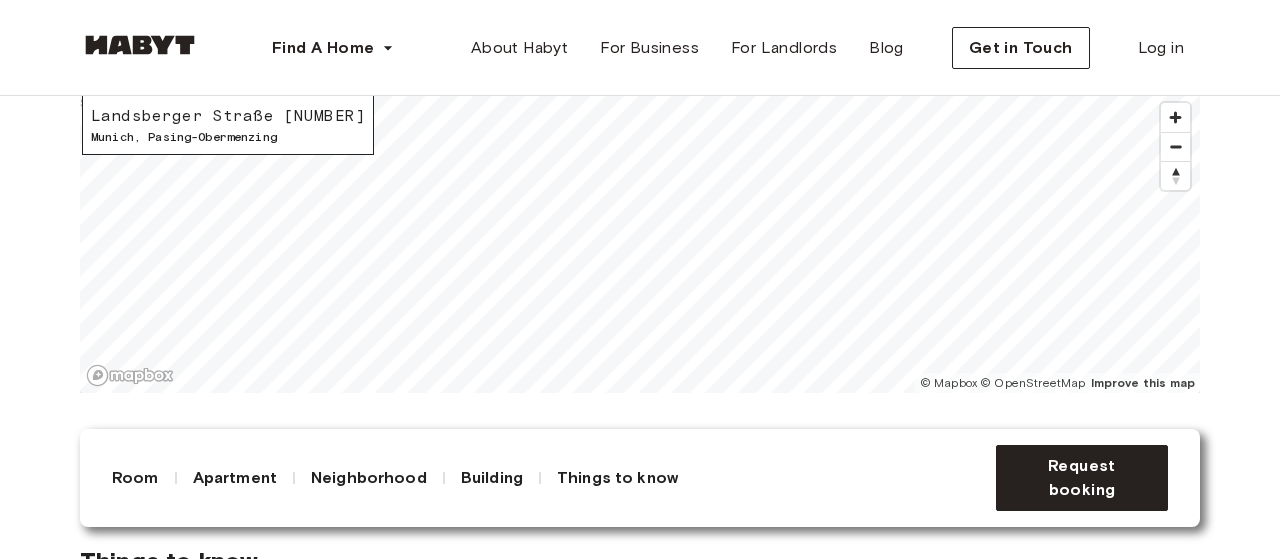 click on "About the neighborhood Open in Google Maps Pasing-Obermenzing is mainly known for its train station München-Pasing. In the past Pasing was an independent city and still today it has a pretty city center. By the way, Pasing also has a Marienplatz and a Viktualienmarkt with a high quality food range and a shopping area close by. Through the Stadtpark in Pasing flows the river Würm. It is a nice place to go for a walk. Close to the train station there is the shopping centre Pasing Arcaden. Show more Landsberger Straße 478 Munich ,   Pasing-Obermenzing © Mapbox   © OpenStreetMap   Improve this map $" at bounding box center (640, 173) 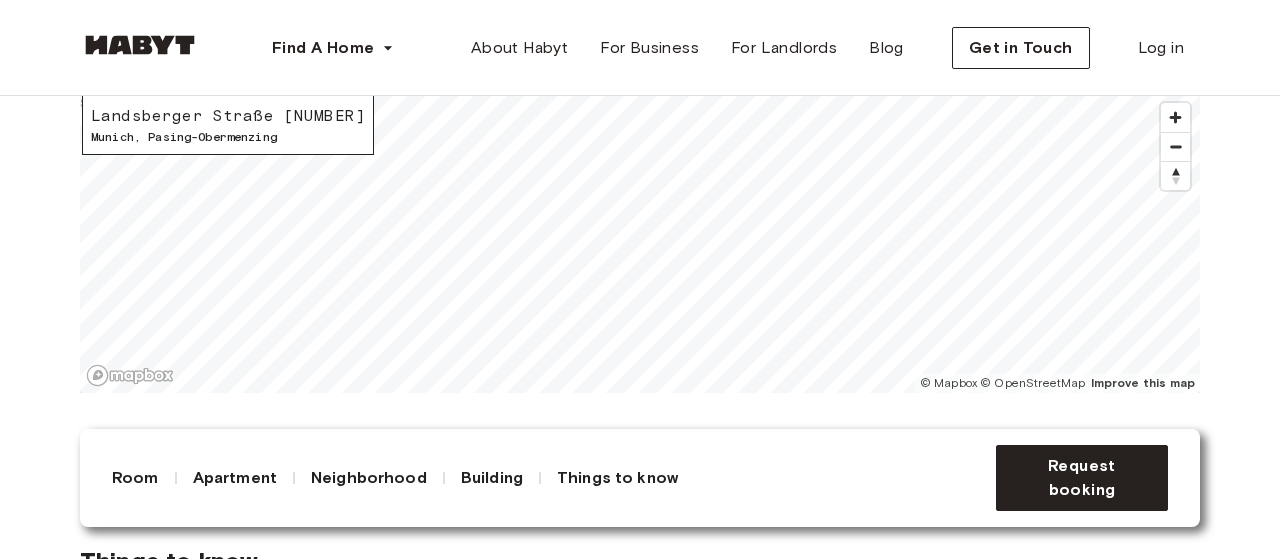 click on "About the neighborhood Open in Google Maps Pasing-Obermenzing is mainly known for its train station München-Pasing. In the past Pasing was an independent city and still today it has a pretty city center. By the way, Pasing also has a Marienplatz and a Viktualienmarkt with a high quality food range and a shopping area close by. Through the Stadtpark in Pasing flows the river Würm. It is a nice place to go for a walk. Close to the train station there is the shopping centre Pasing Arcaden. Show more Landsberger Straße 478 Munich ,   Pasing-Obermenzing © Mapbox   © OpenStreetMap   Improve this map $" at bounding box center [640, 173] 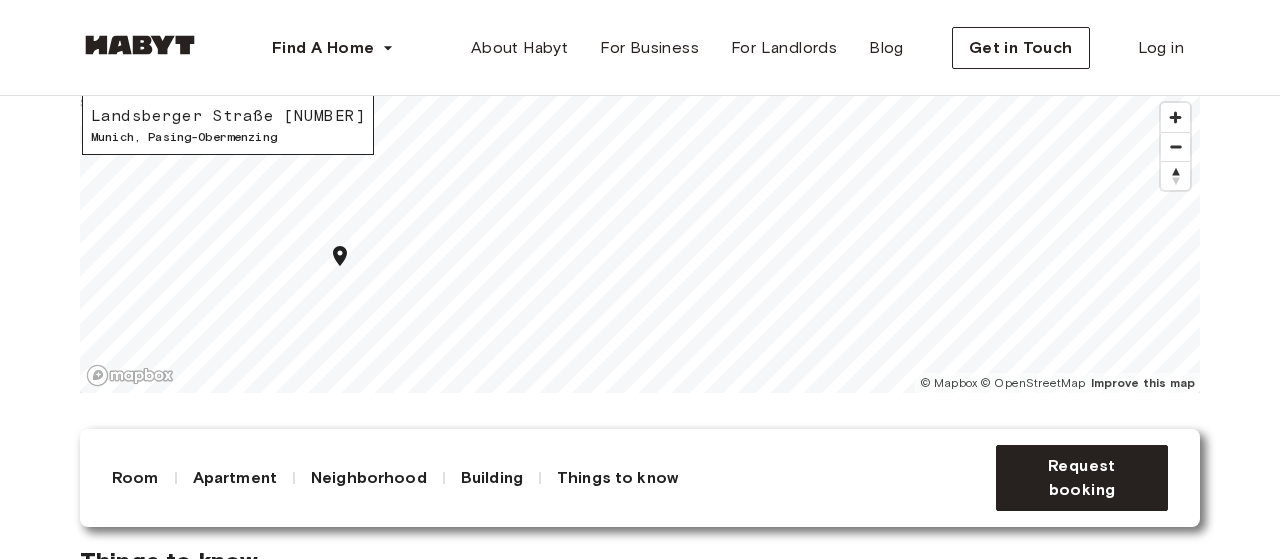 click on "About the neighborhood Open in Google Maps Pasing-Obermenzing is mainly known for its train station München-Pasing. In the past Pasing was an independent city and still today it has a pretty city center. By the way, Pasing also has a Marienplatz and a Viktualienmarkt with a high quality food range and a shopping area close by. Through the Stadtpark in Pasing flows the river Würm. It is a nice place to go for a walk. Close to the train station there is the shopping centre Pasing Arcaden. Show more Landsberger Straße 478 Munich ,   Pasing-Obermenzing © Mapbox   © OpenStreetMap   Improve this map $" at bounding box center (640, 173) 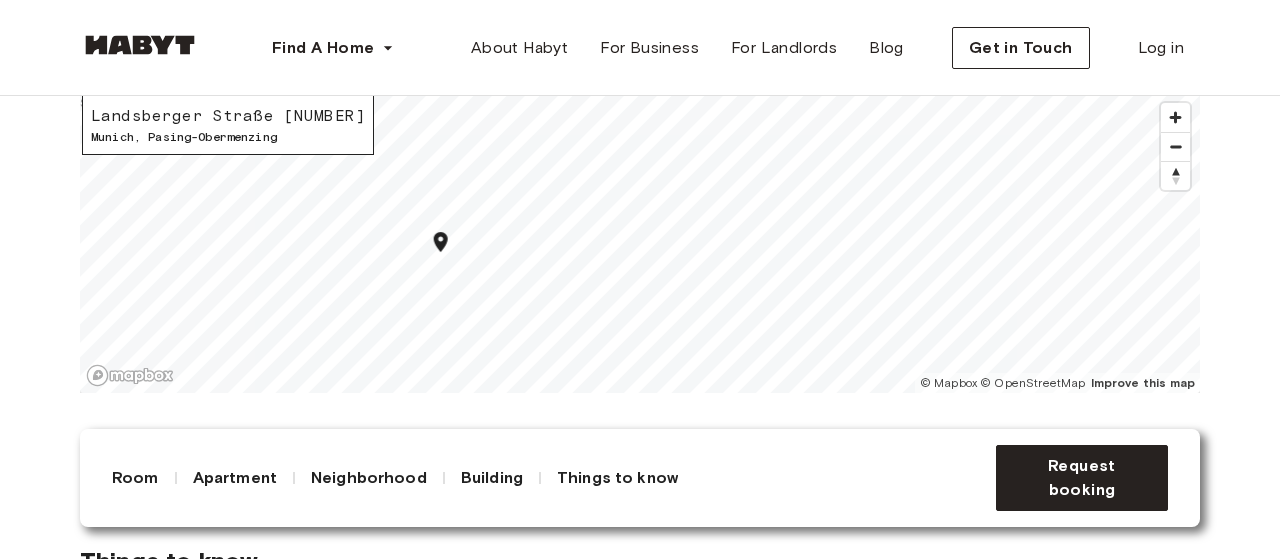 click on "About the neighborhood Open in Google Maps Pasing-Obermenzing is mainly known for its train station München-Pasing. In the past Pasing was an independent city and still today it has a pretty city center. By the way, Pasing also has a Marienplatz and a Viktualienmarkt with a high quality food range and a shopping area close by. Through the Stadtpark in Pasing flows the river Würm. It is a nice place to go for a walk. Close to the train station there is the shopping centre Pasing Arcaden. Show more Landsberger Straße 478 Munich ,   Pasing-Obermenzing © Mapbox   © OpenStreetMap   Improve this map $" at bounding box center (640, 173) 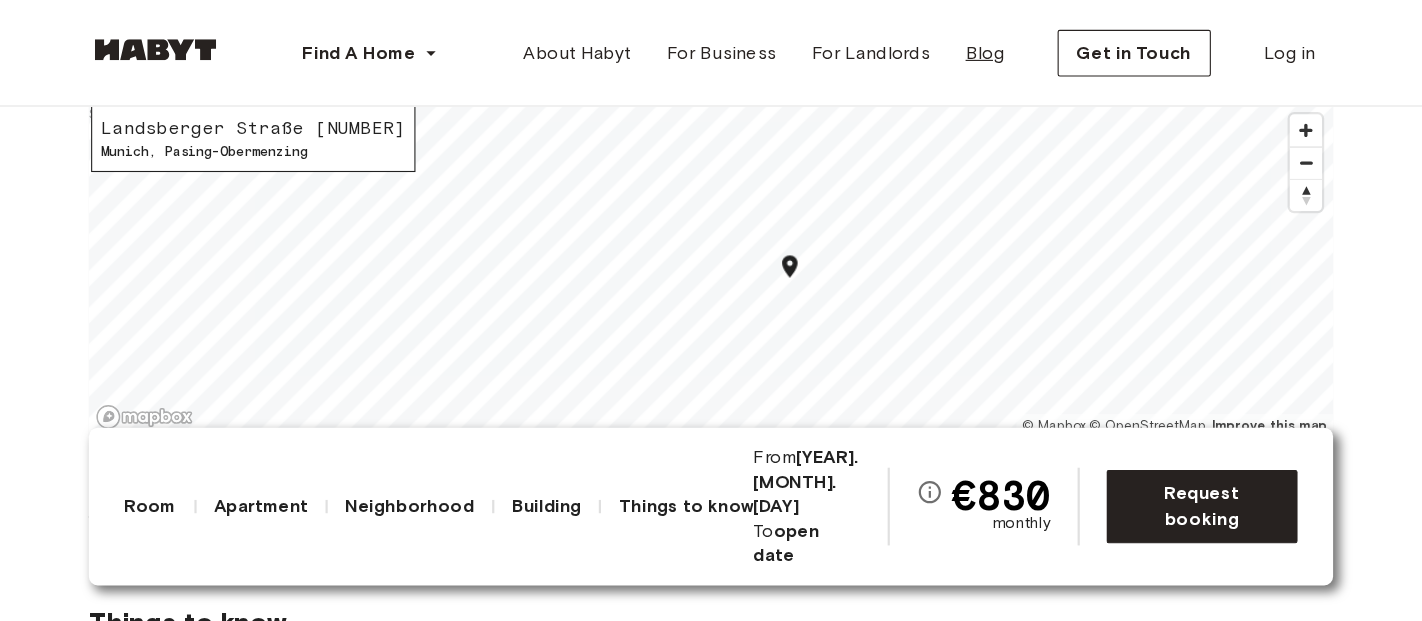 scroll, scrollTop: 2405, scrollLeft: 0, axis: vertical 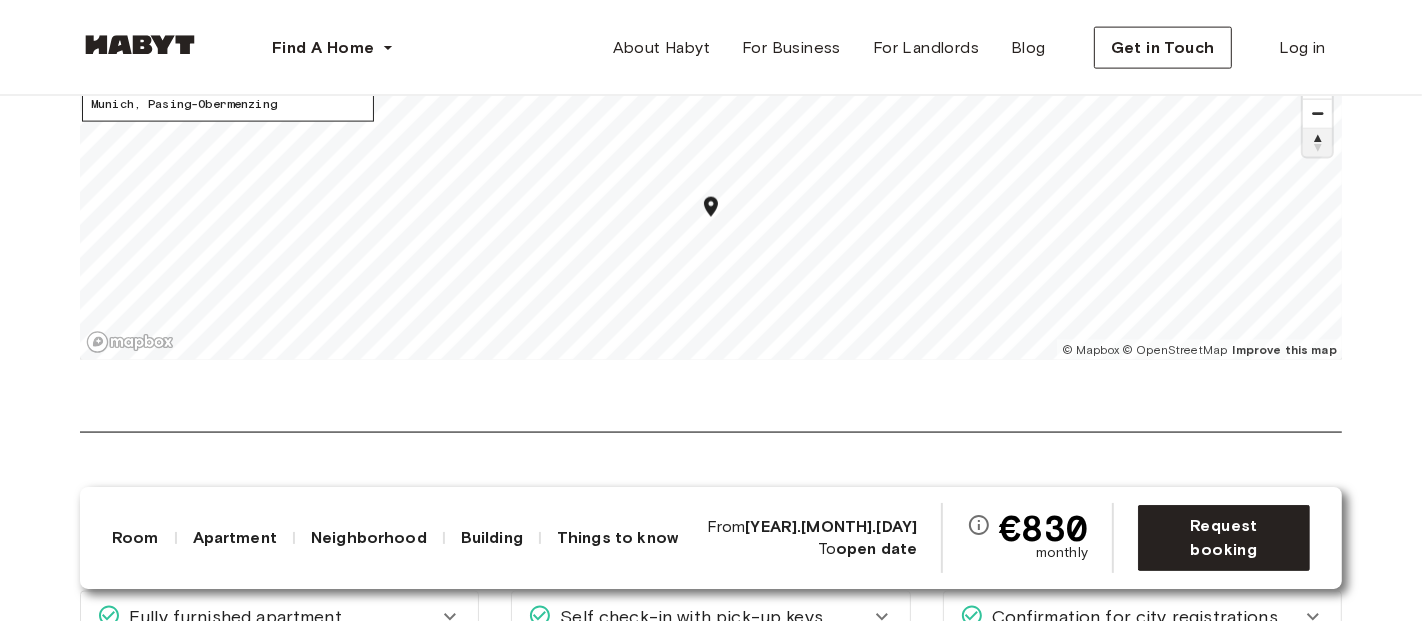 click at bounding box center [1317, 143] 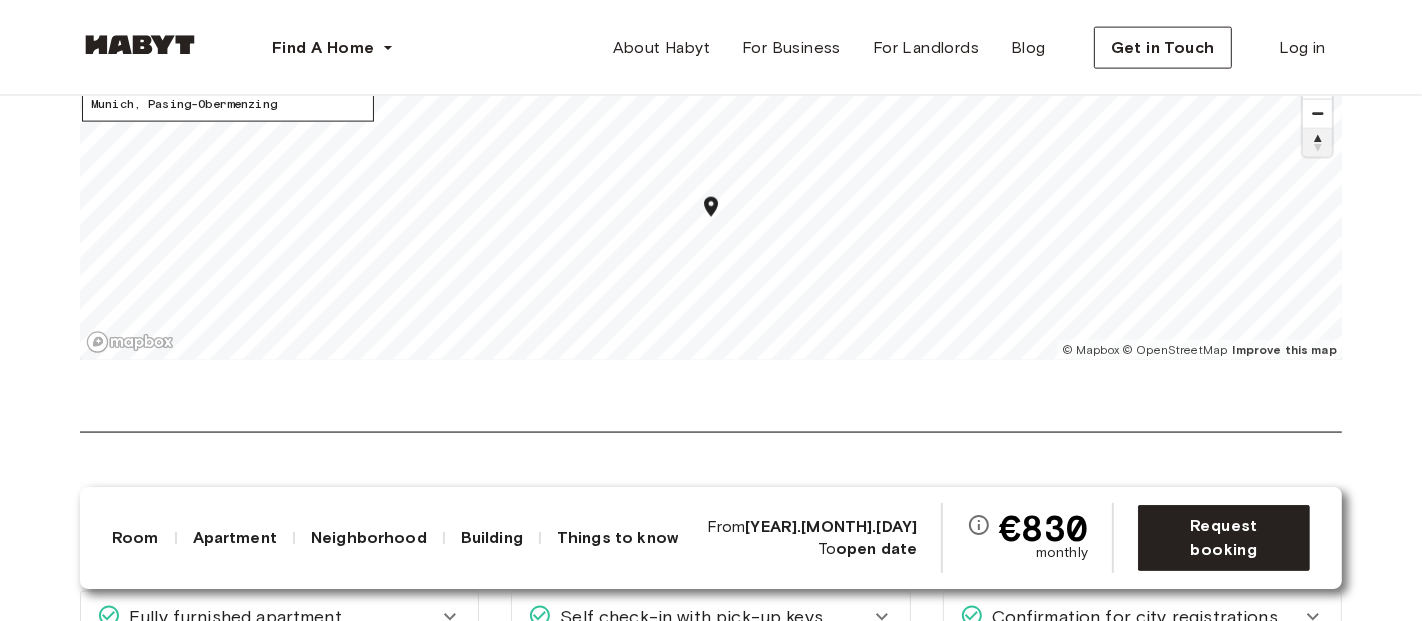 click at bounding box center [1317, 143] 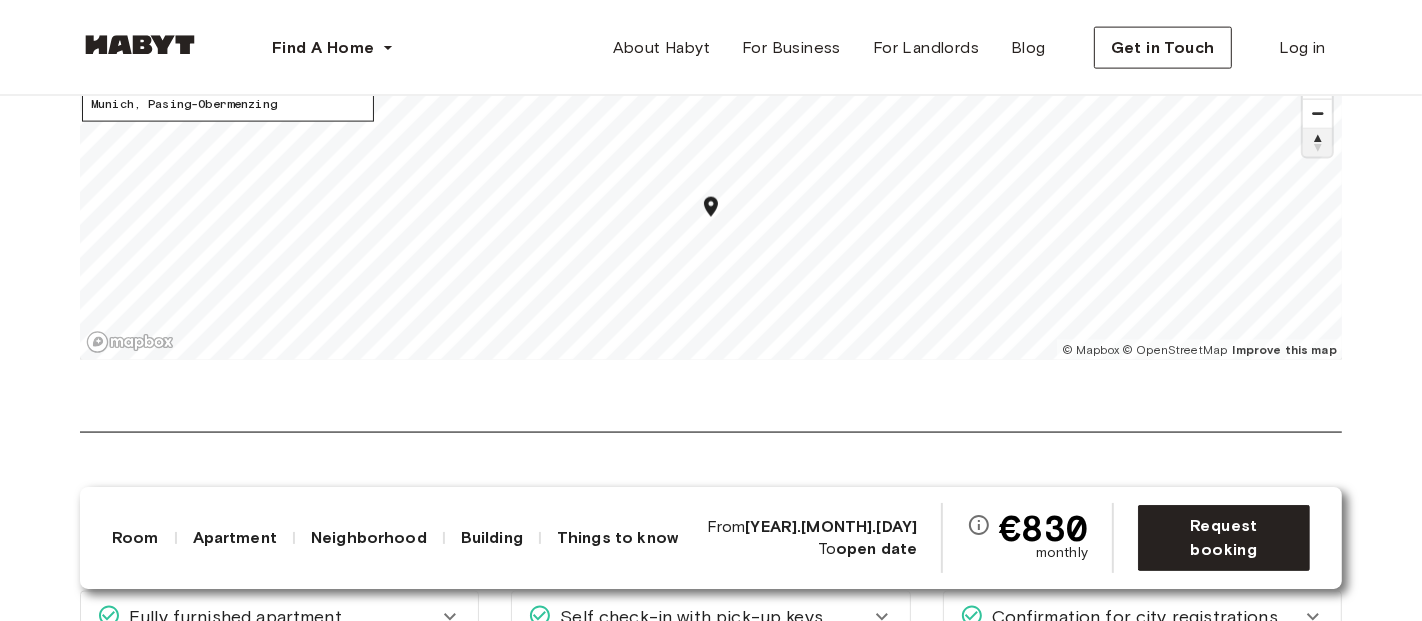 type 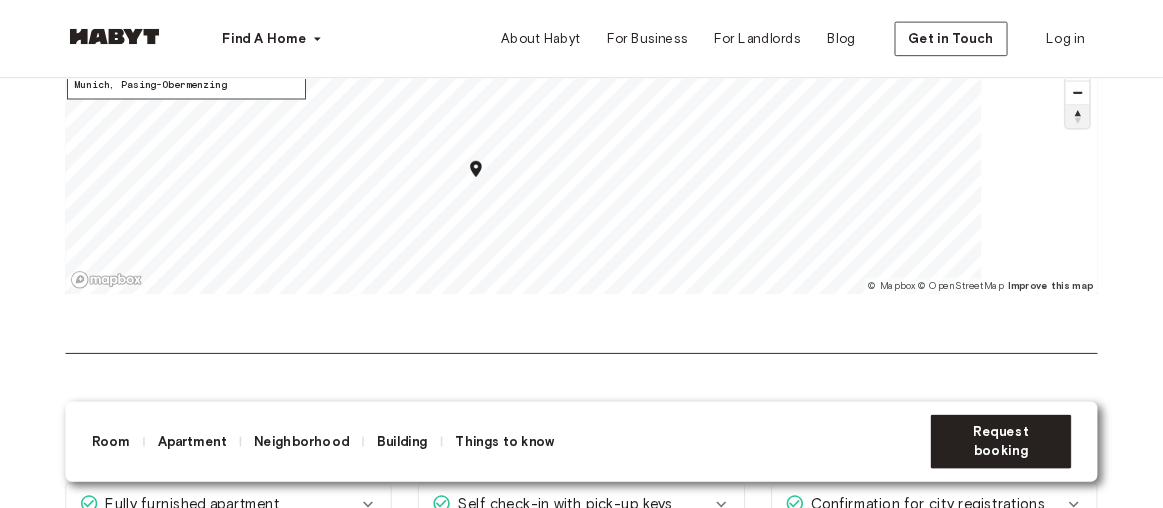 scroll, scrollTop: 2406, scrollLeft: 0, axis: vertical 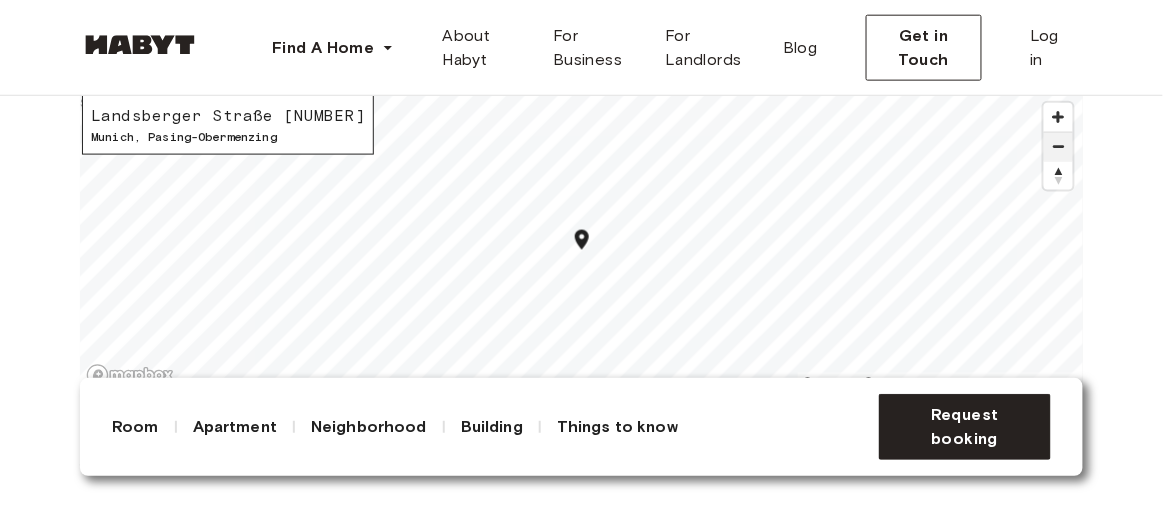 click at bounding box center [1058, 147] 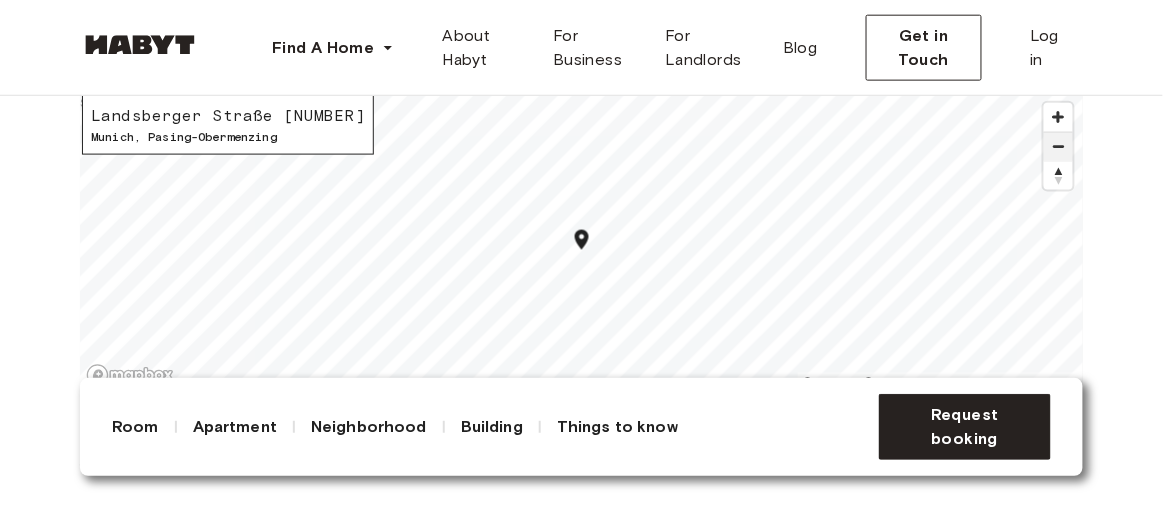 click at bounding box center [1058, 147] 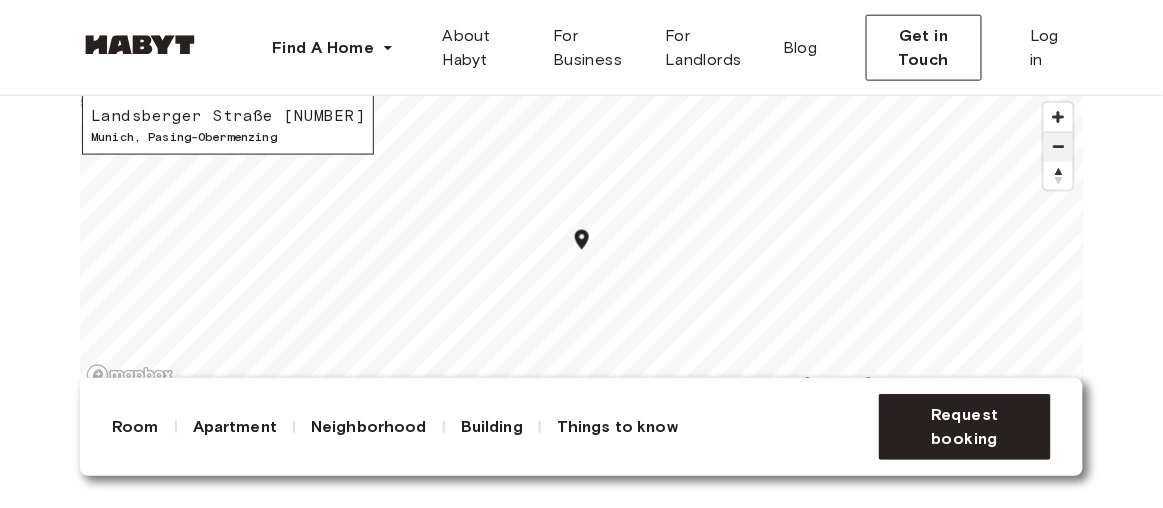 click at bounding box center [1058, 147] 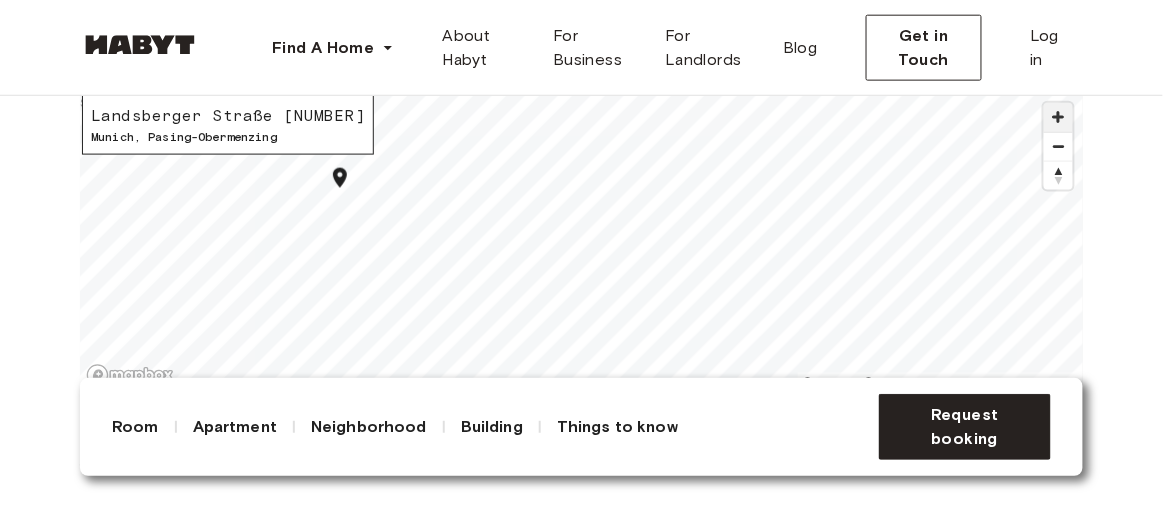 click at bounding box center [1058, 117] 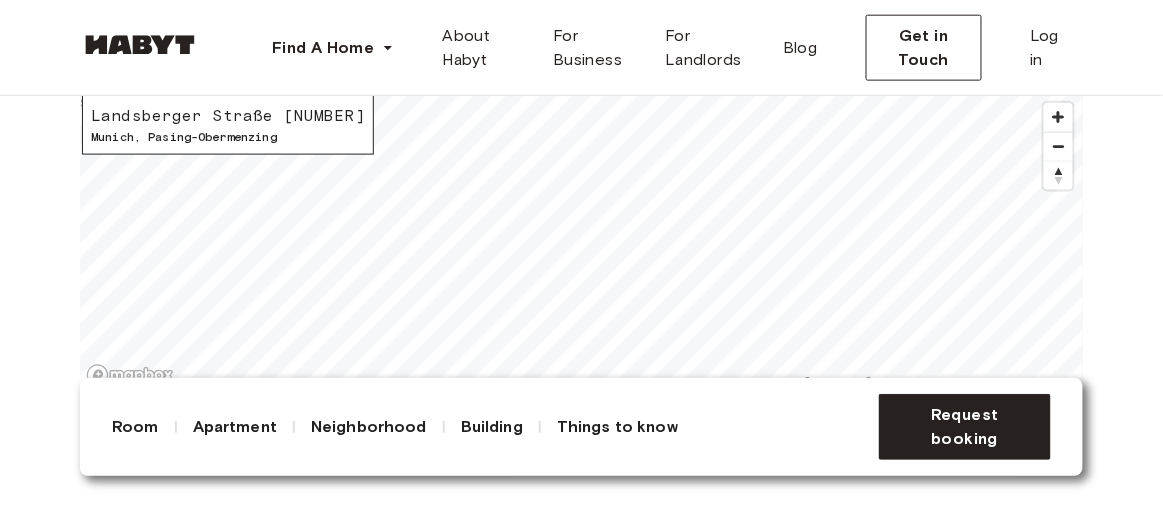 click on "About the neighborhood Open in Google Maps Pasing-Obermenzing is mainly known for its train station München-Pasing. In the past Pasing was an independent city and still today it has a pretty city center. By the way, Pasing also has a Marienplatz and a Viktualienmarkt with a high quality food range and a shopping area close by. Through the Stadtpark in Pasing flows the river Würm. It is a nice place to go for a walk. Close to the train station there is the shopping centre Pasing Arcaden. Show more Landsberger Straße 478 Munich ,   Pasing-Obermenzing © Mapbox   © OpenStreetMap   Improve this map $" at bounding box center [581, 173] 